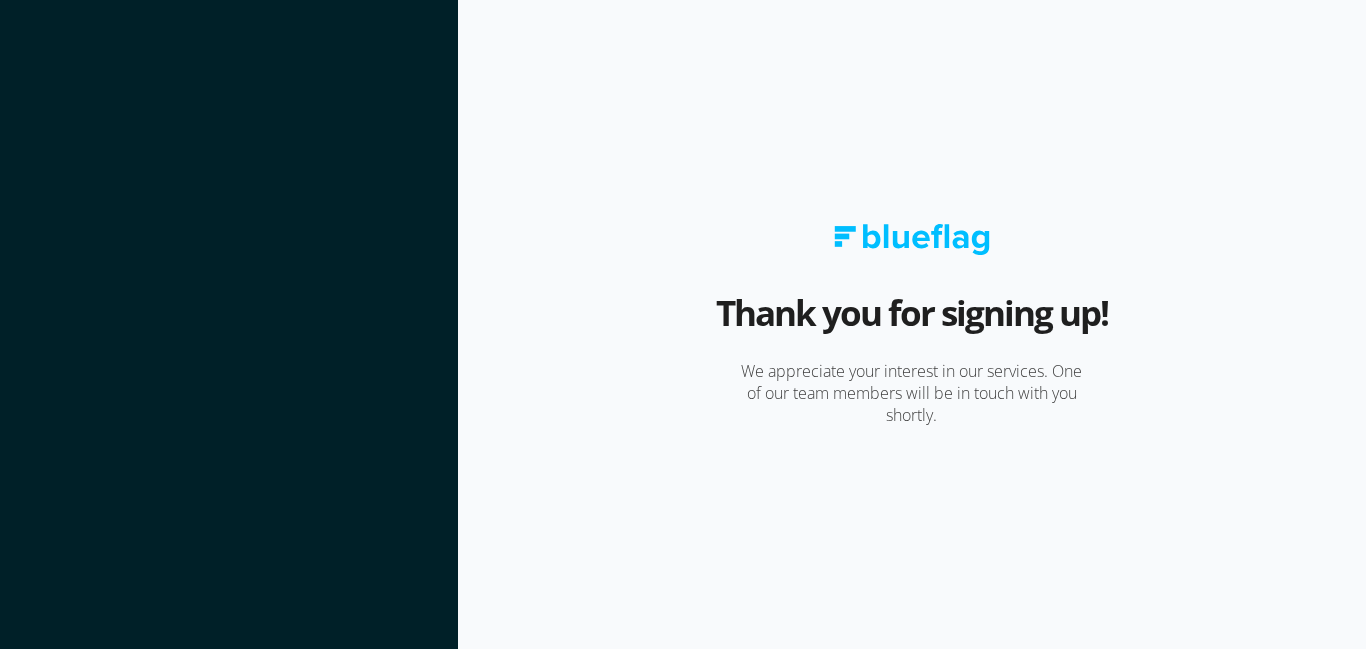 scroll, scrollTop: 0, scrollLeft: 0, axis: both 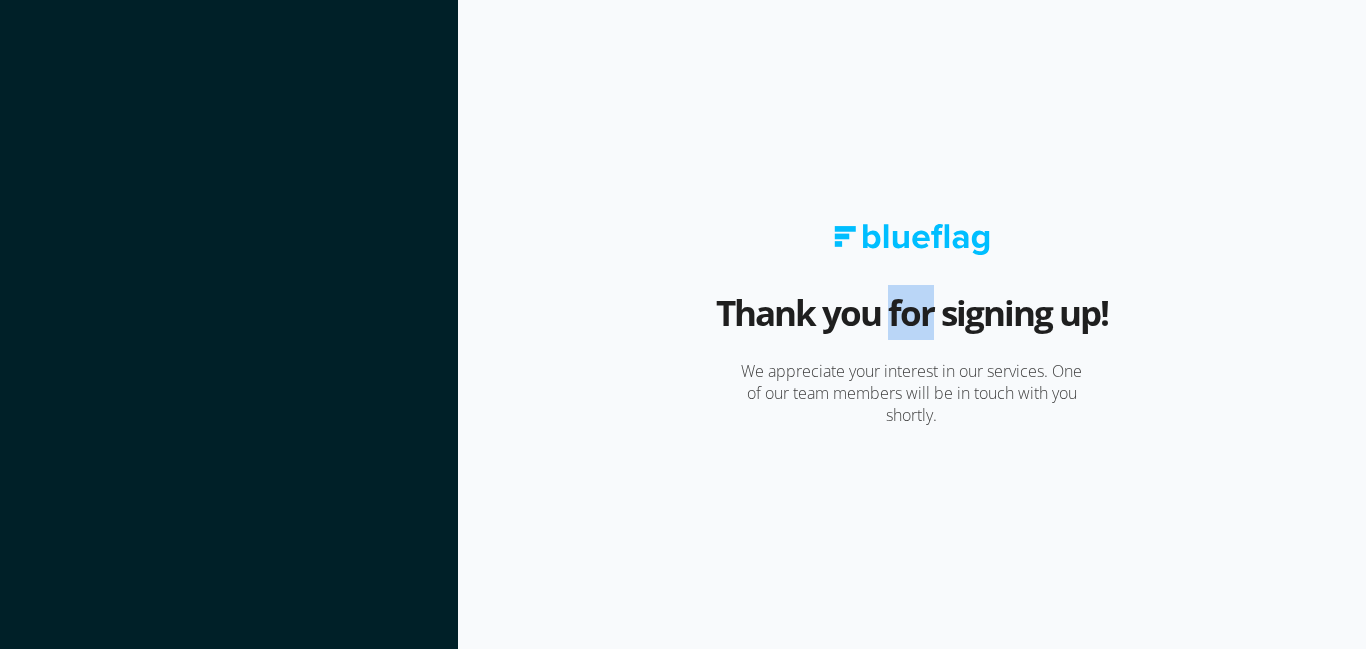 click on "Thank you for signing up!" at bounding box center (912, 322) 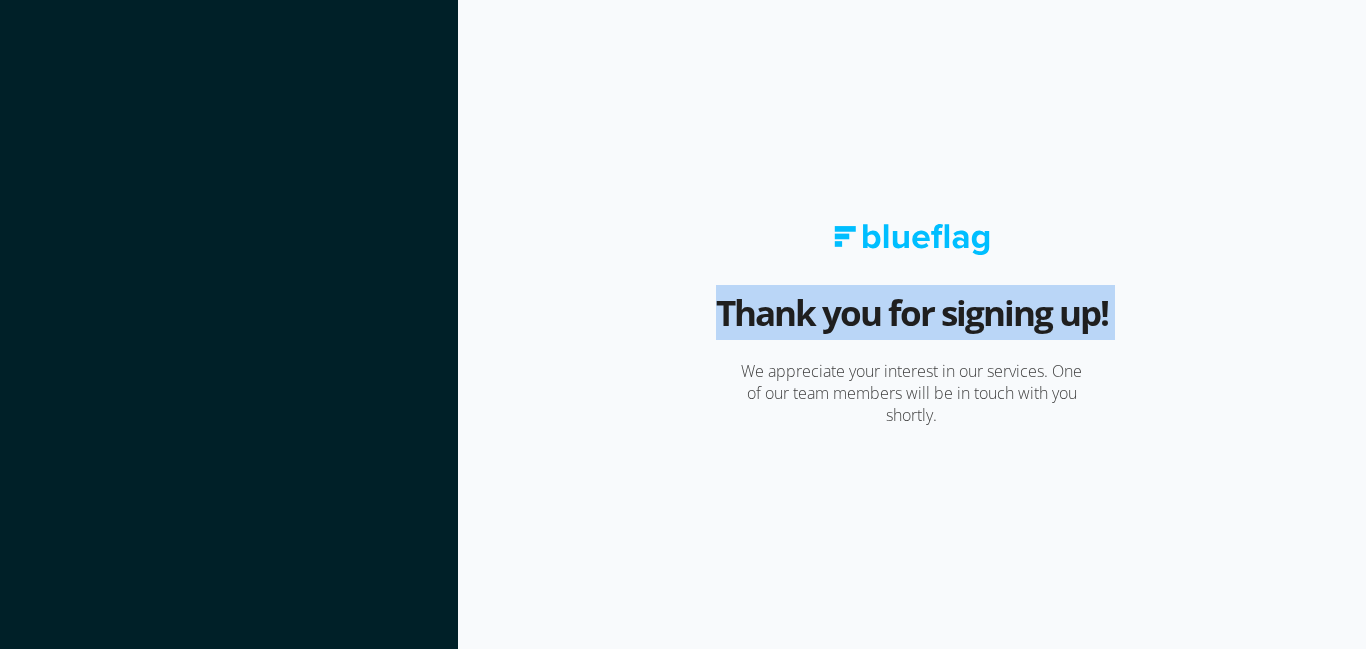 click on "Thank you for signing up!" at bounding box center [912, 322] 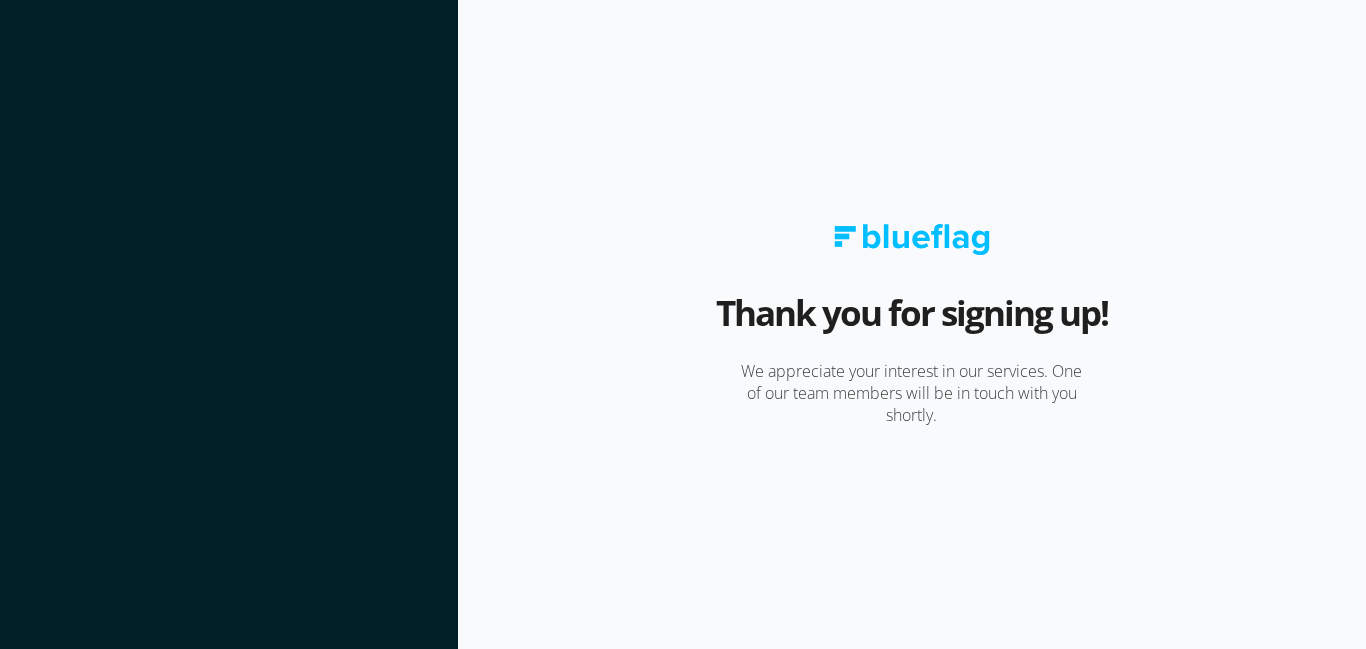 scroll, scrollTop: 0, scrollLeft: 0, axis: both 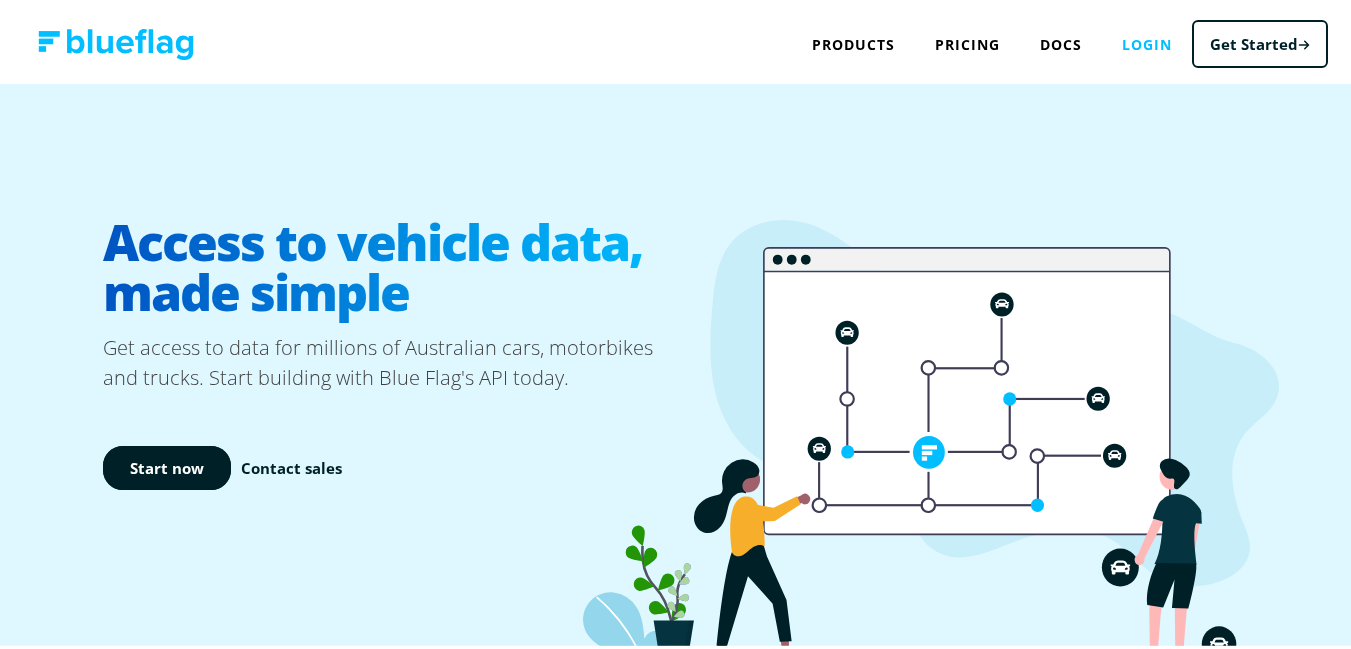 click on "Login" at bounding box center (1147, 40) 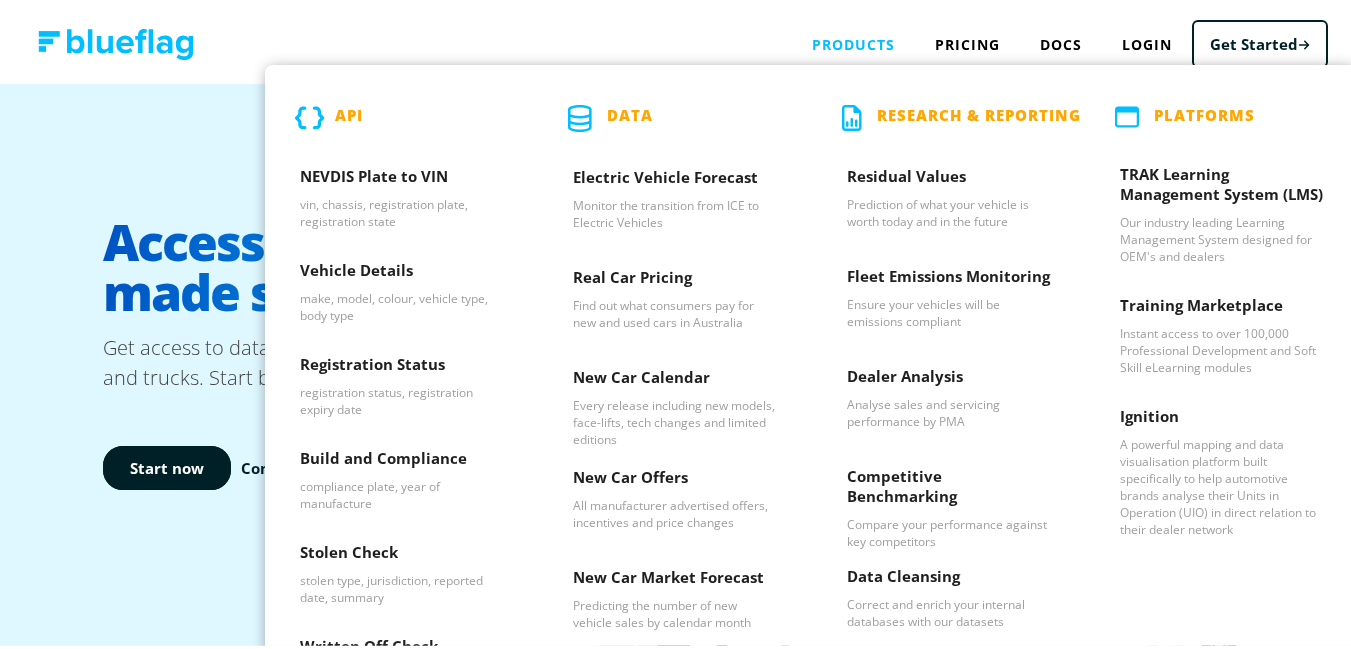 click on "Products  API NEVDIS Plate to VIN vin, chassis, registration plate, registration state Vehicle Details make, model, colour, vehicle type, body type Registration Status registration status, registration expiry date Build and Compliance compliance plate, year of manufacture Stolen Check stolen type, jurisdiction, reported date, summary Written Off Check damage codes, incident code, reported date, jurisdiction, type code  Data Electric Vehicle Forecast Monitor the transition from ICE to Electric Vehicles Real Car Pricing Find out what consumers pay for new and used cars in Australia New Car Calendar Every release including new models, face-lifts, tech changes and limited editions New Car Offers All manufacturer advertised offers, incentives and price changes New Car Market Forecast Predicting the number of new vehicle sales by calendar month Research & Reporting Residual Values Prediction of what your vehicle is worth today and in the future Fleet Emissions Monitoring Dealer Analysis Competitive Benchmarking" at bounding box center (853, 40) 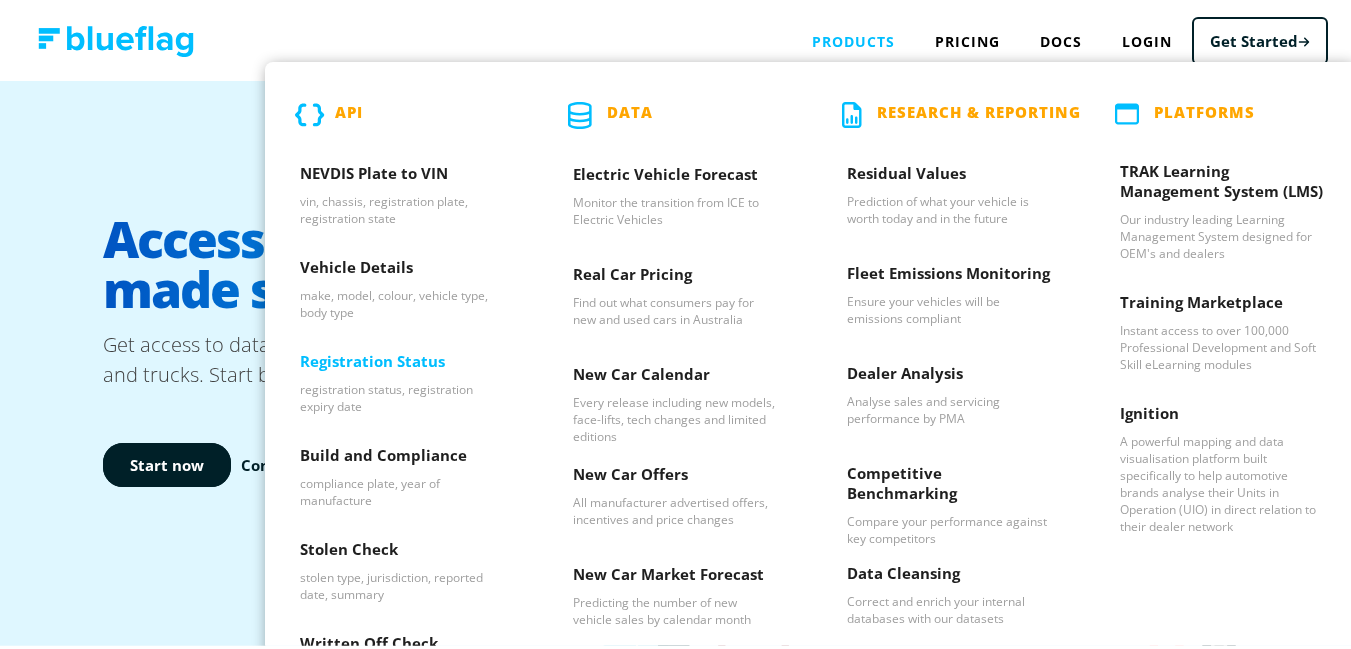 scroll, scrollTop: 0, scrollLeft: 0, axis: both 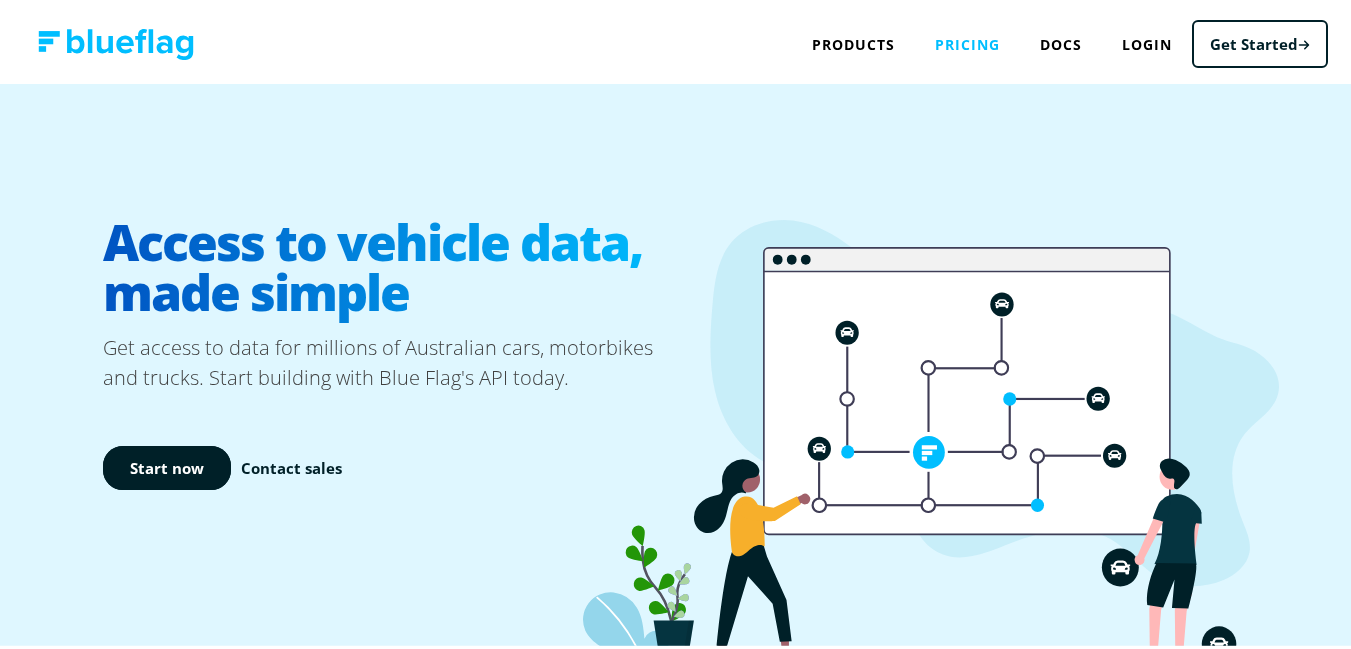 click on "Pricing" at bounding box center [967, 40] 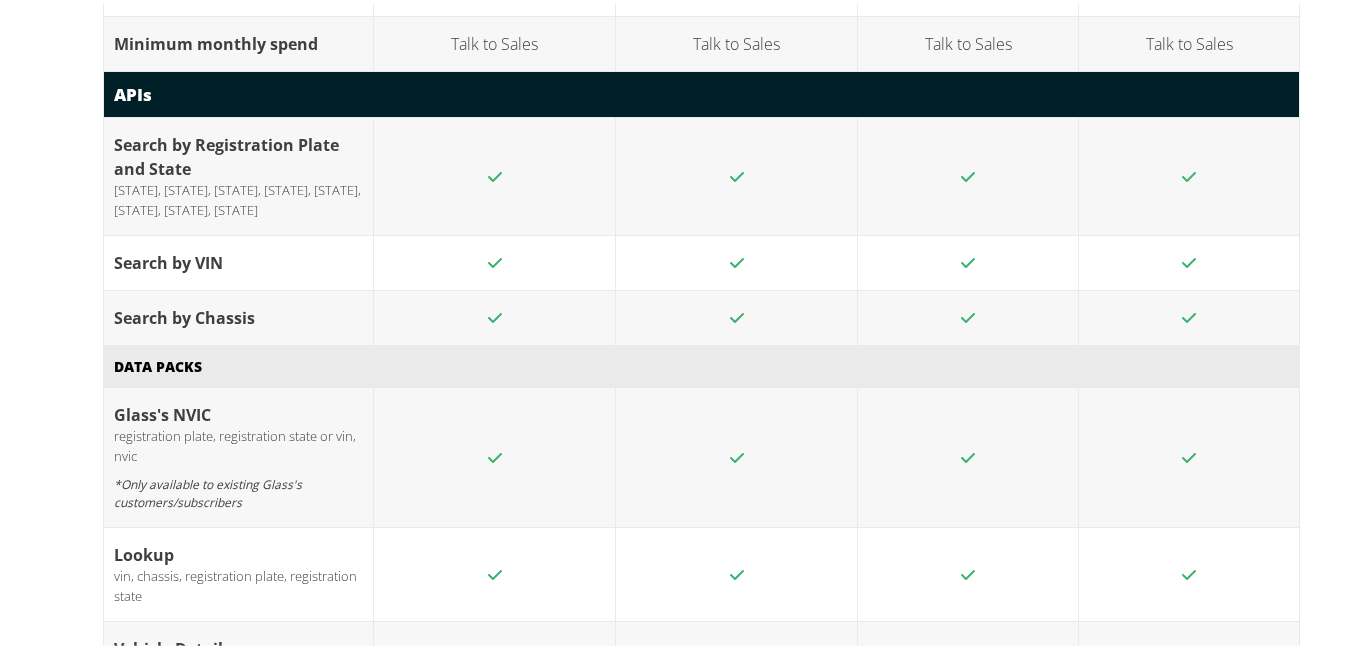scroll, scrollTop: 2809, scrollLeft: 0, axis: vertical 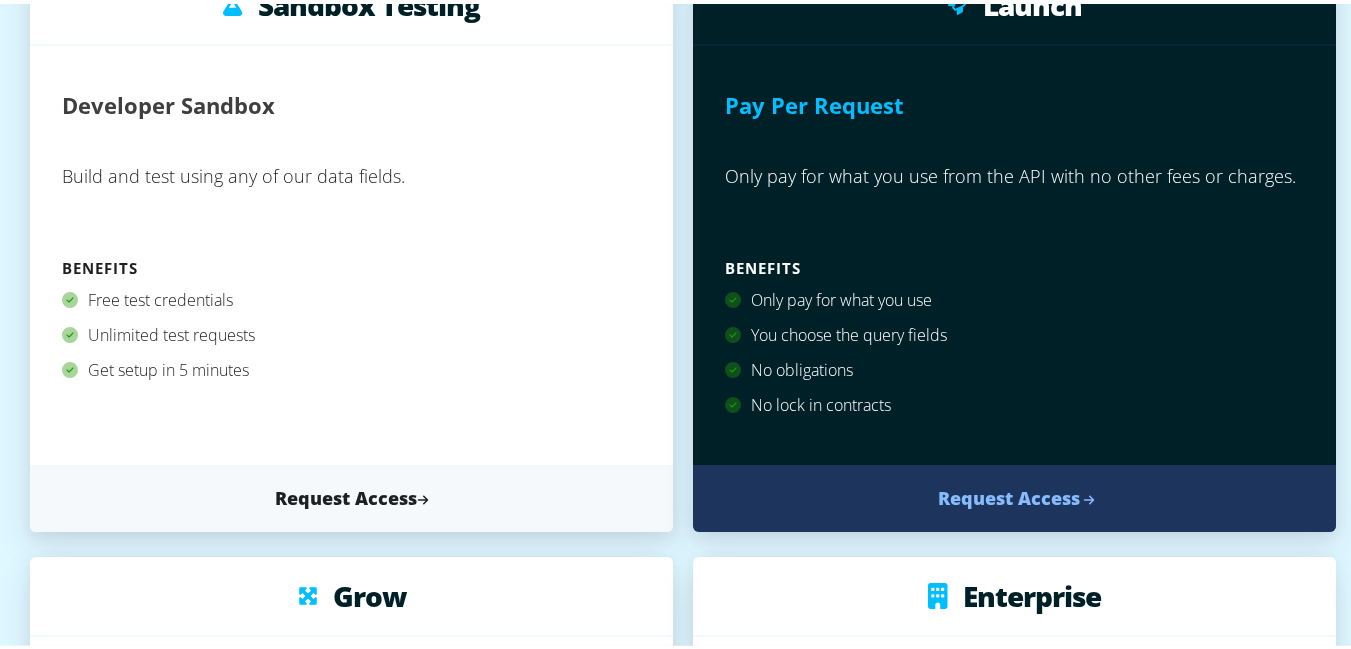 click on "Request Access" at bounding box center (1014, 494) 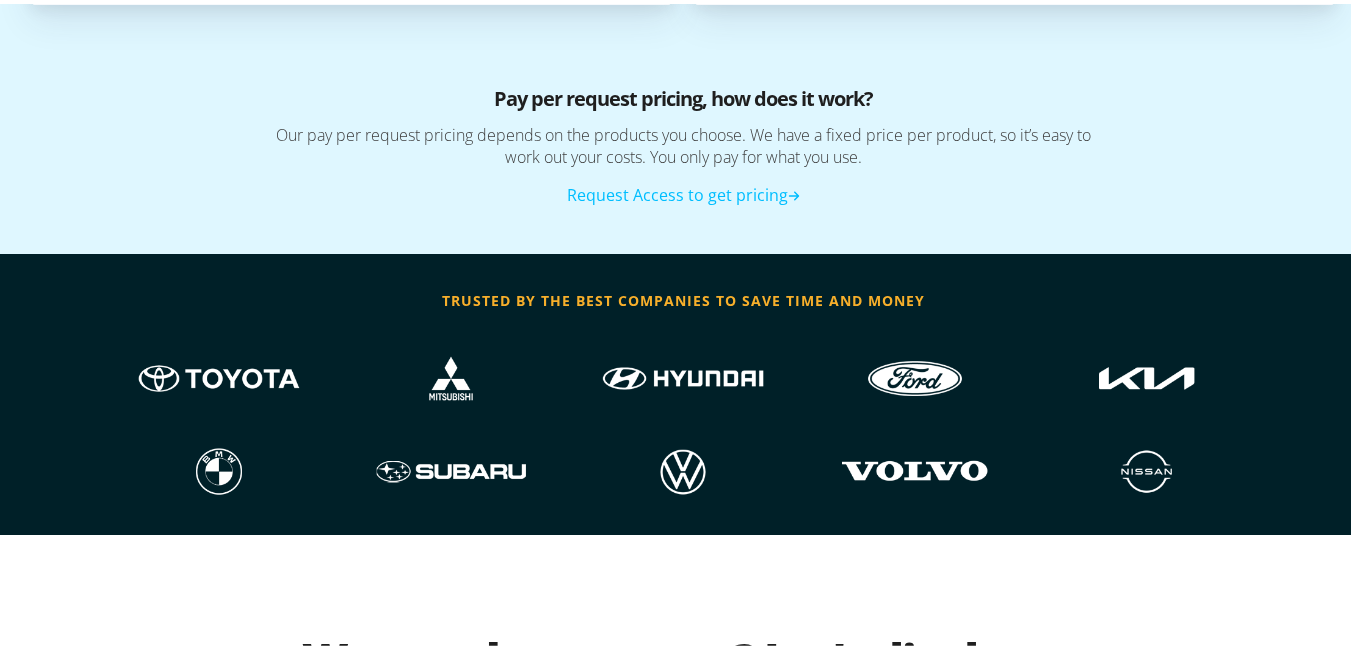 scroll, scrollTop: 1472, scrollLeft: 0, axis: vertical 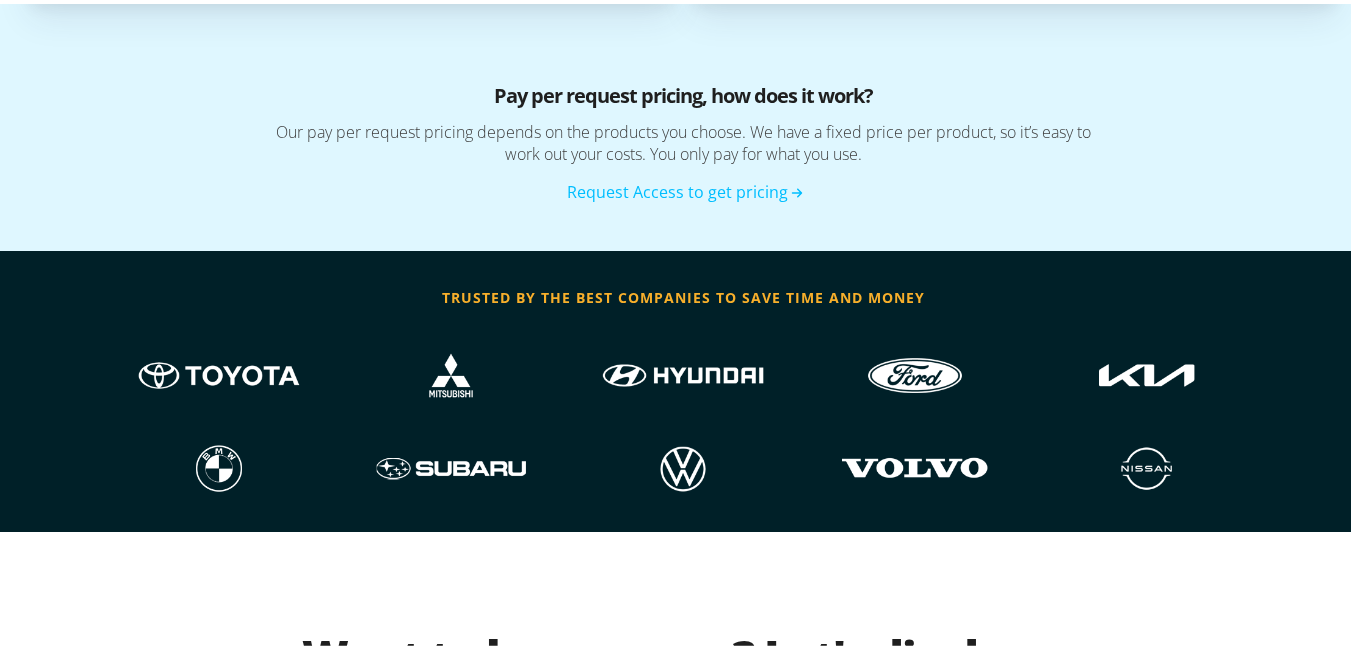 click on "Request Access to get pricing" at bounding box center [683, 188] 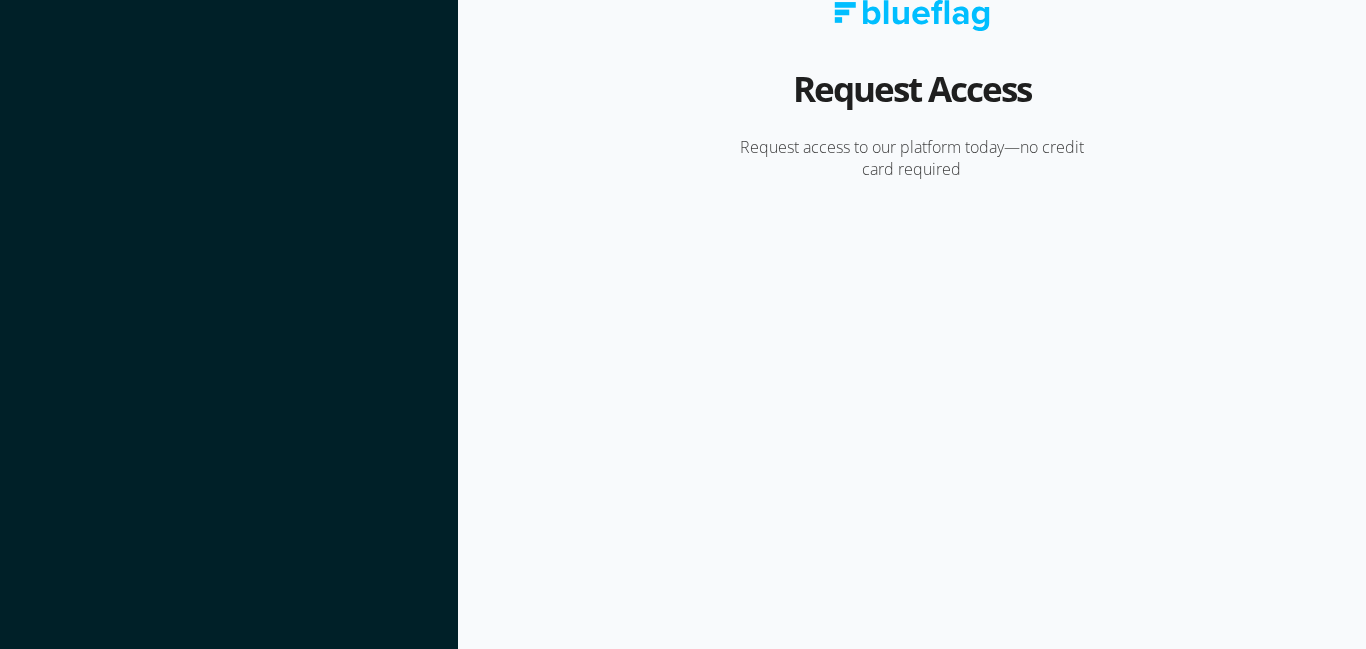 scroll, scrollTop: 0, scrollLeft: 0, axis: both 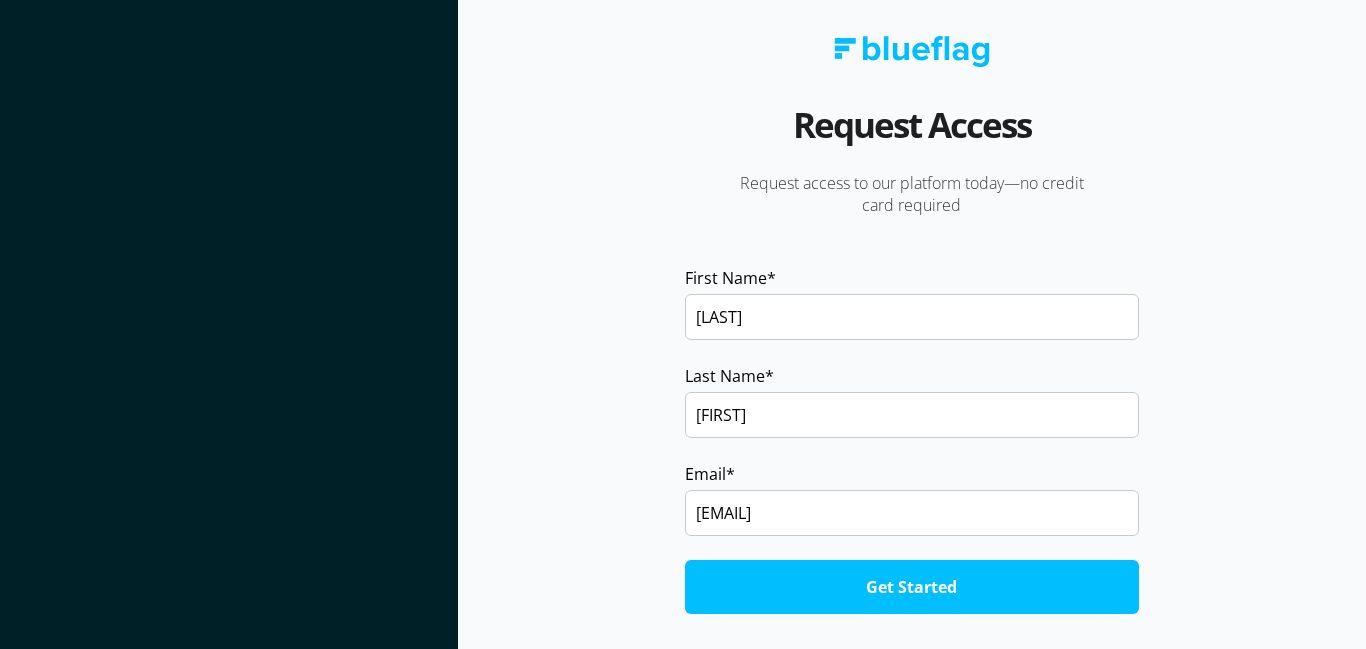 click on "Get Started" at bounding box center (912, 587) 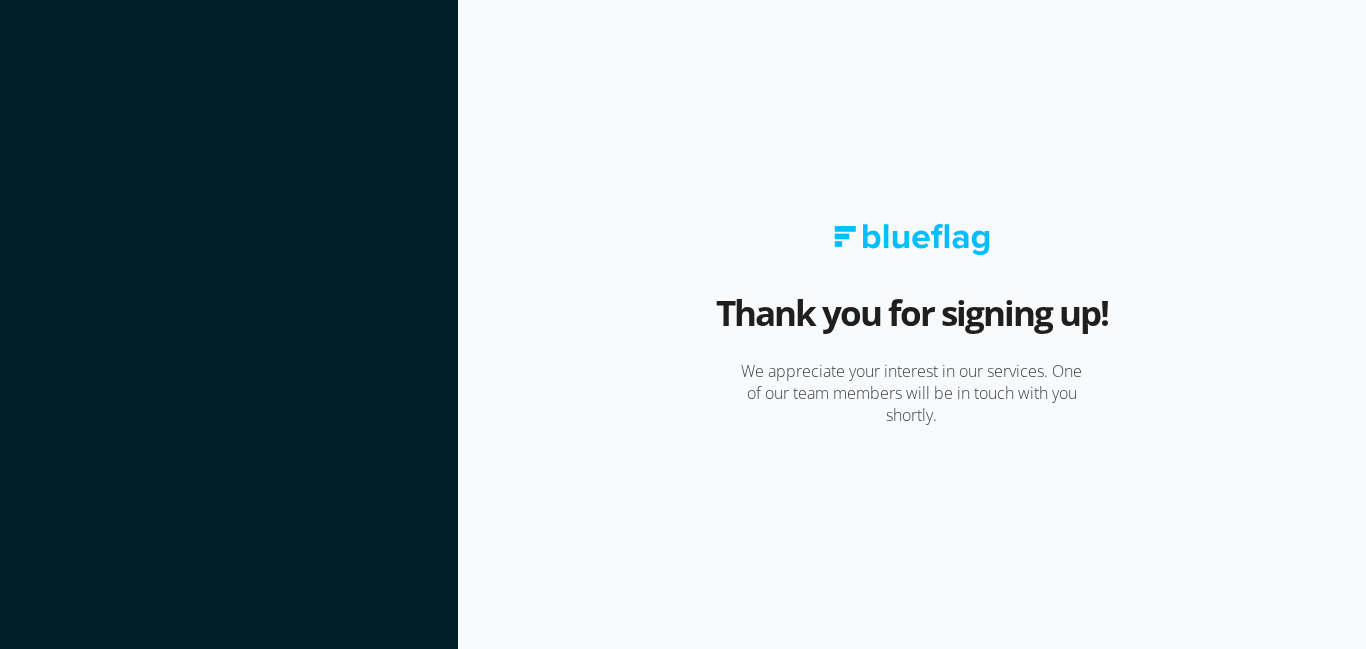 scroll, scrollTop: 0, scrollLeft: 0, axis: both 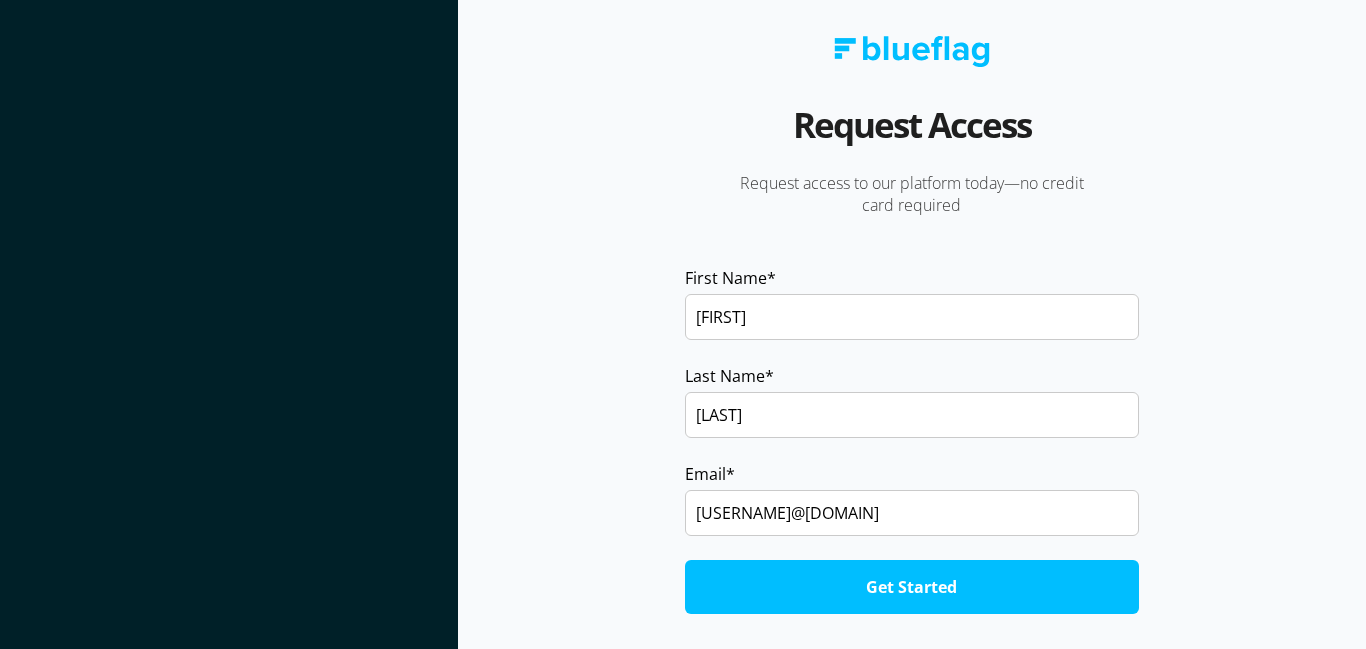 click on "Get Started" at bounding box center [912, 587] 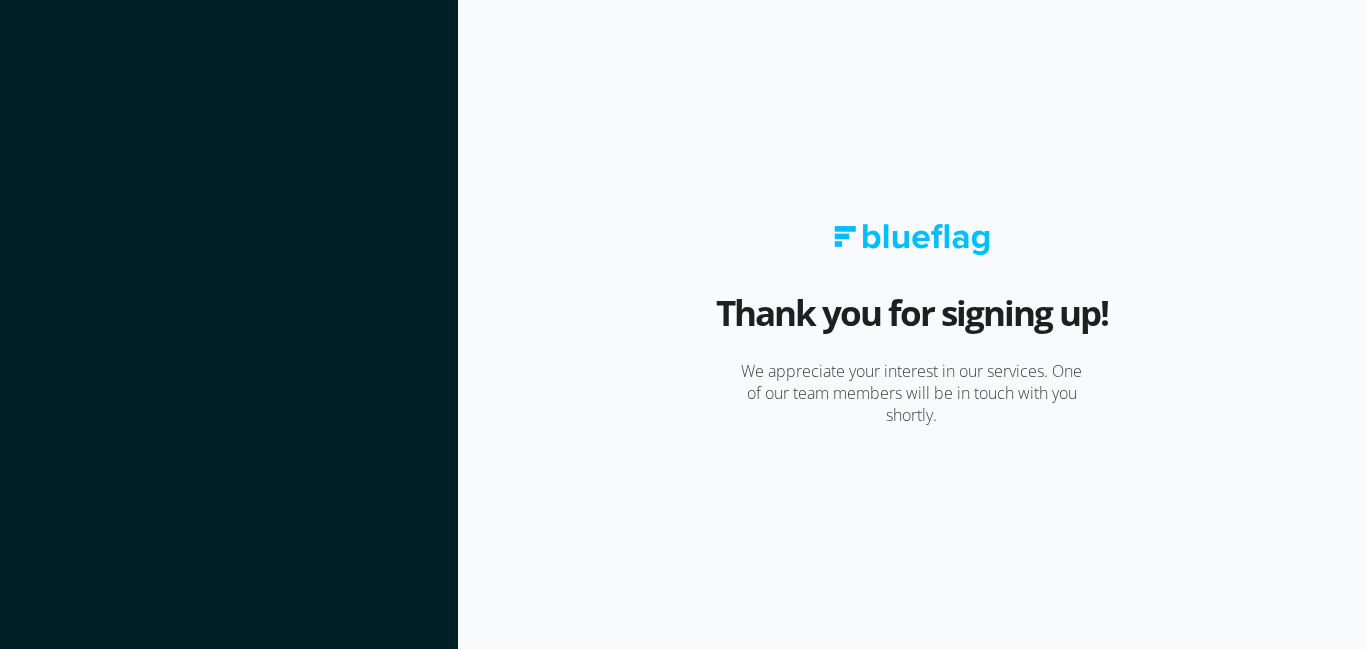 scroll, scrollTop: 0, scrollLeft: 0, axis: both 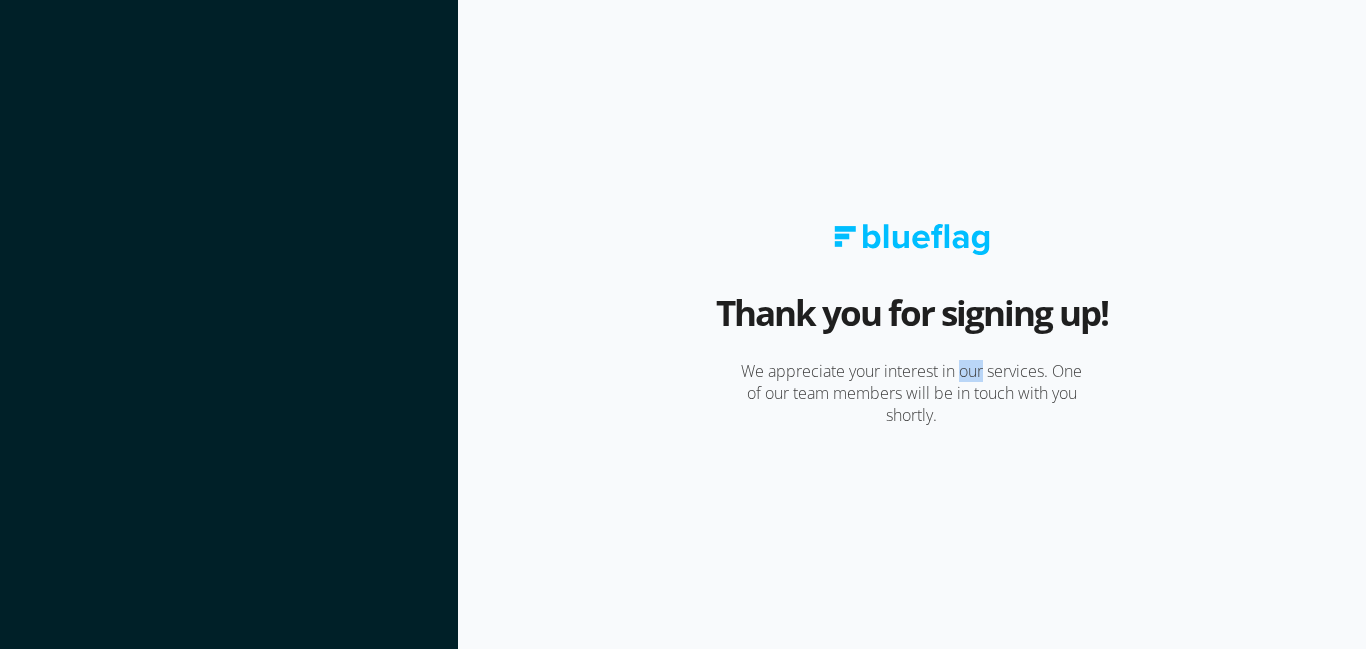 click on "We appreciate your interest in our services. One of our team members will be in touch with you shortly." at bounding box center [912, 393] 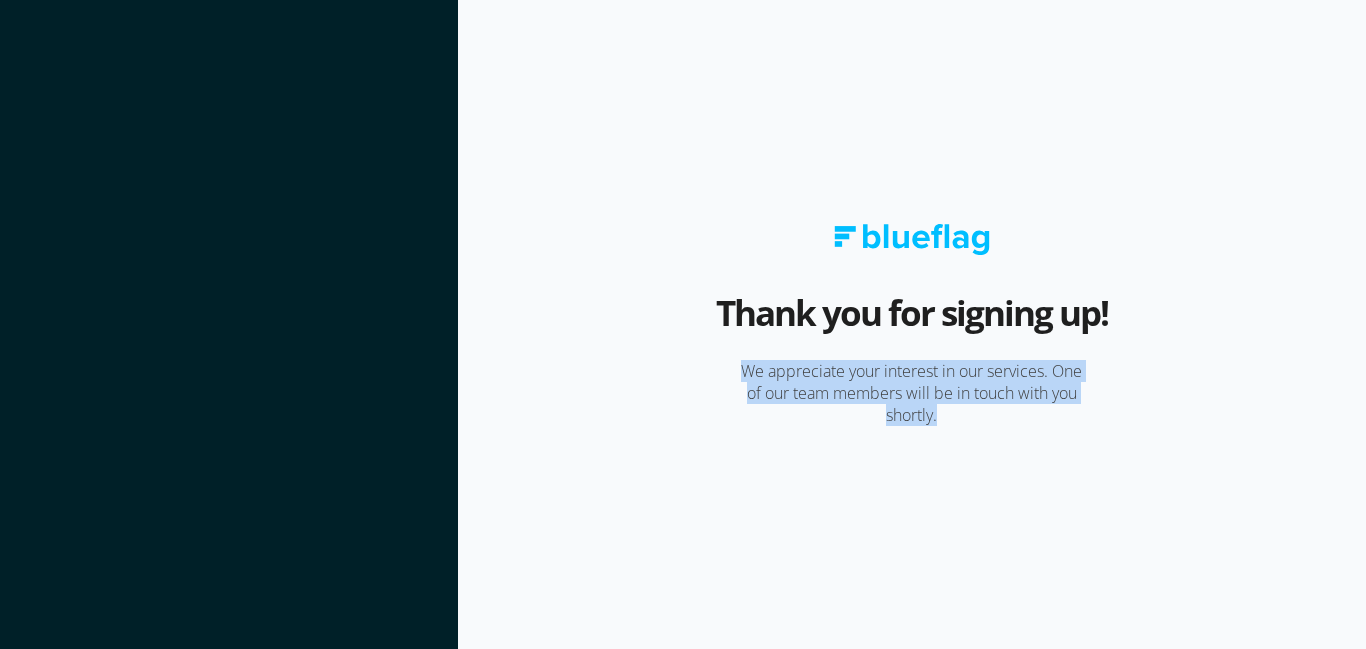 click on "We appreciate your interest in our services. One of our team members will be in touch with you shortly." at bounding box center [912, 393] 